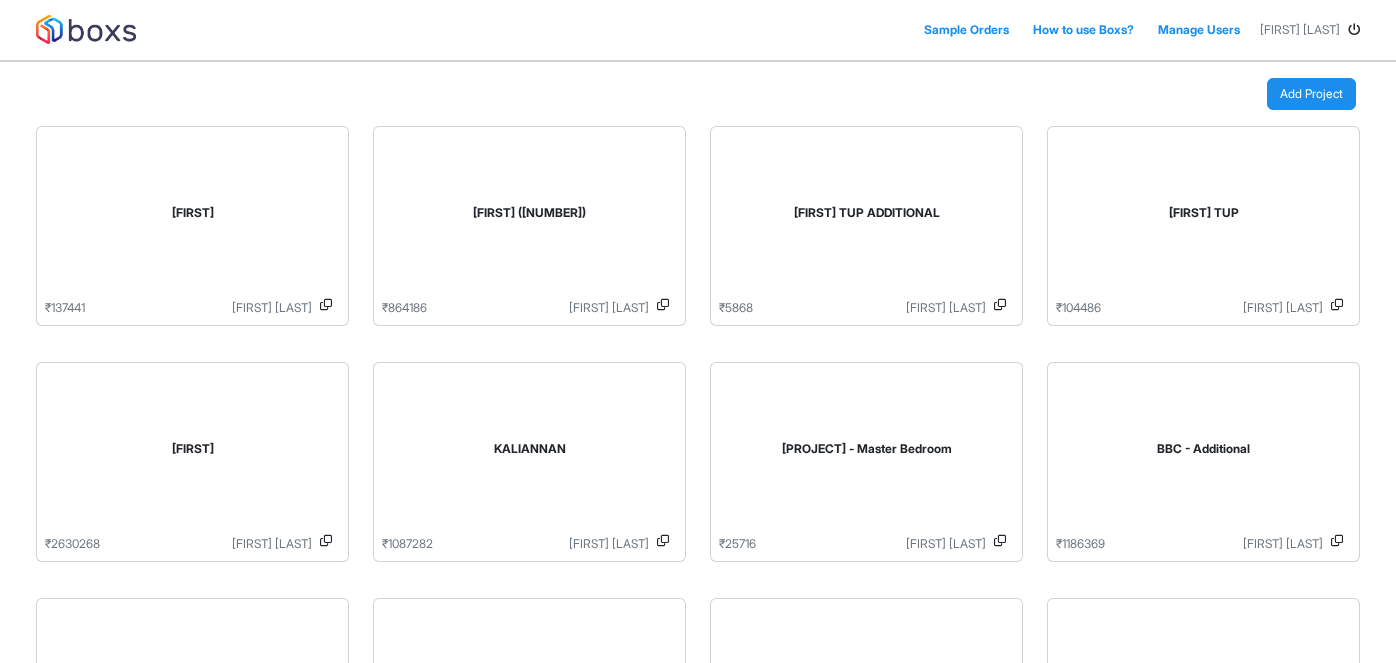 scroll, scrollTop: 0, scrollLeft: 0, axis: both 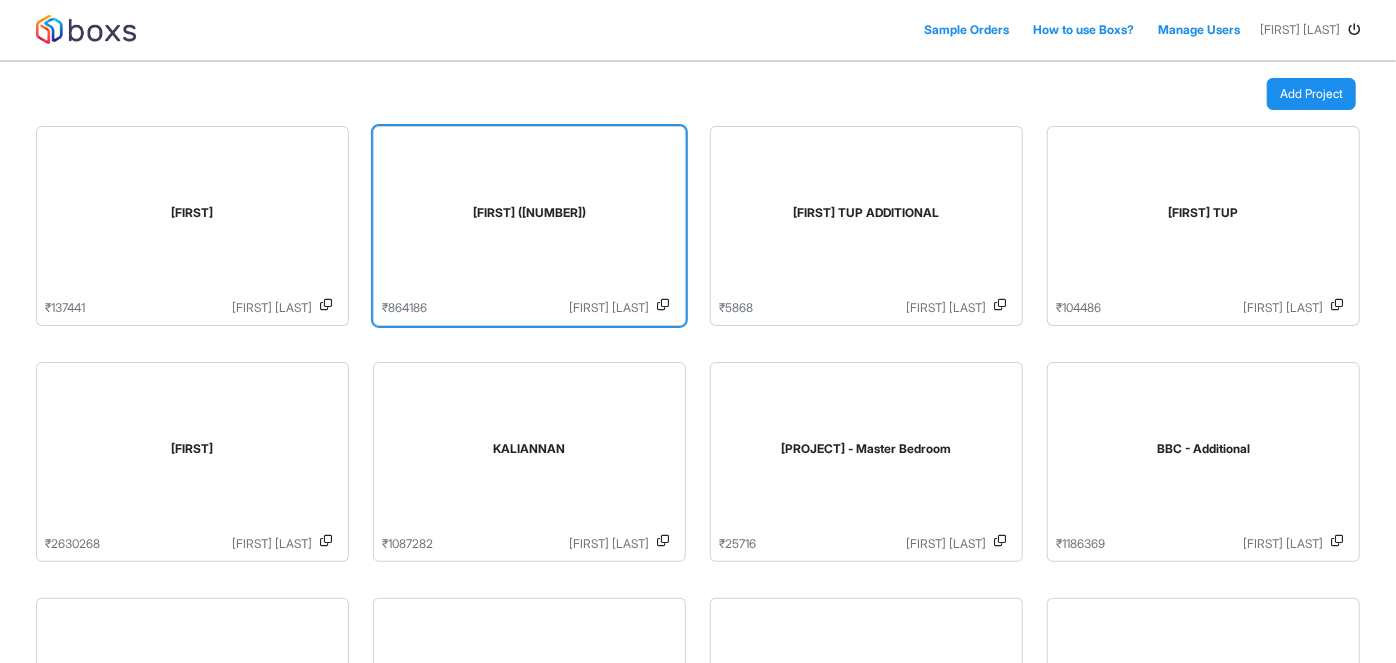 click on "[FIRST] ([NUMBER])" at bounding box center (529, 213) 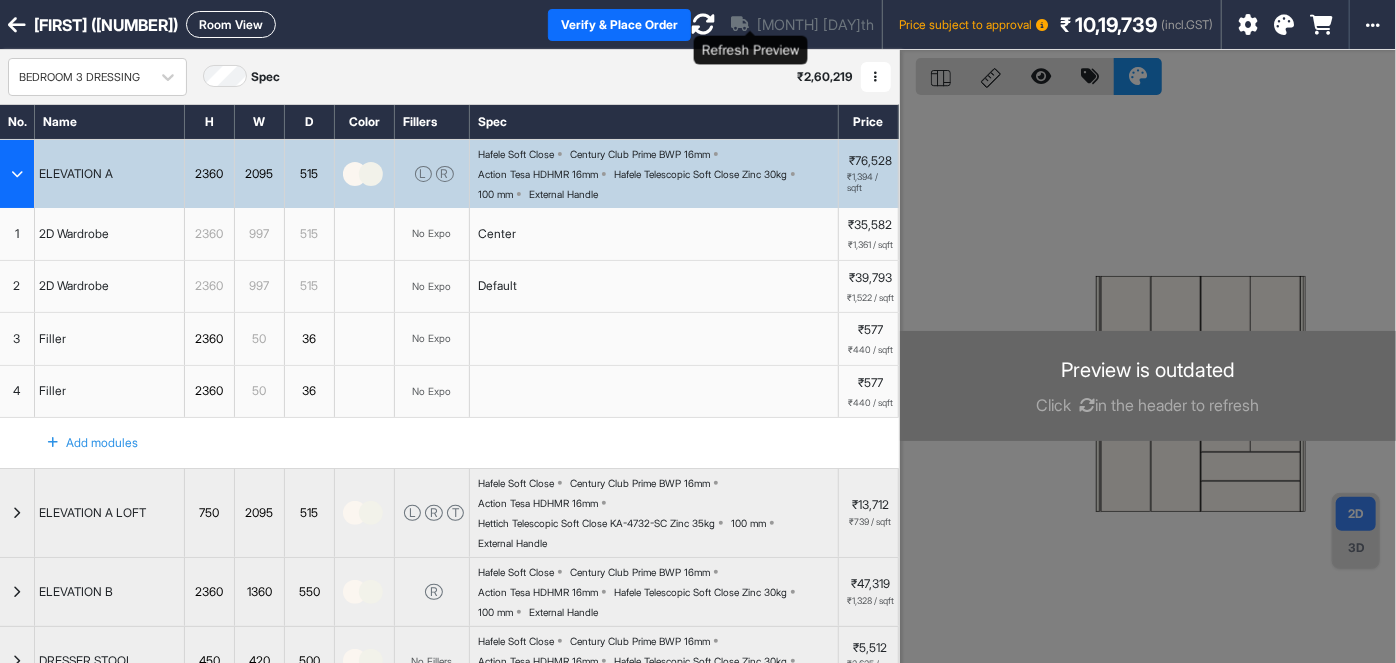 click at bounding box center (703, 24) 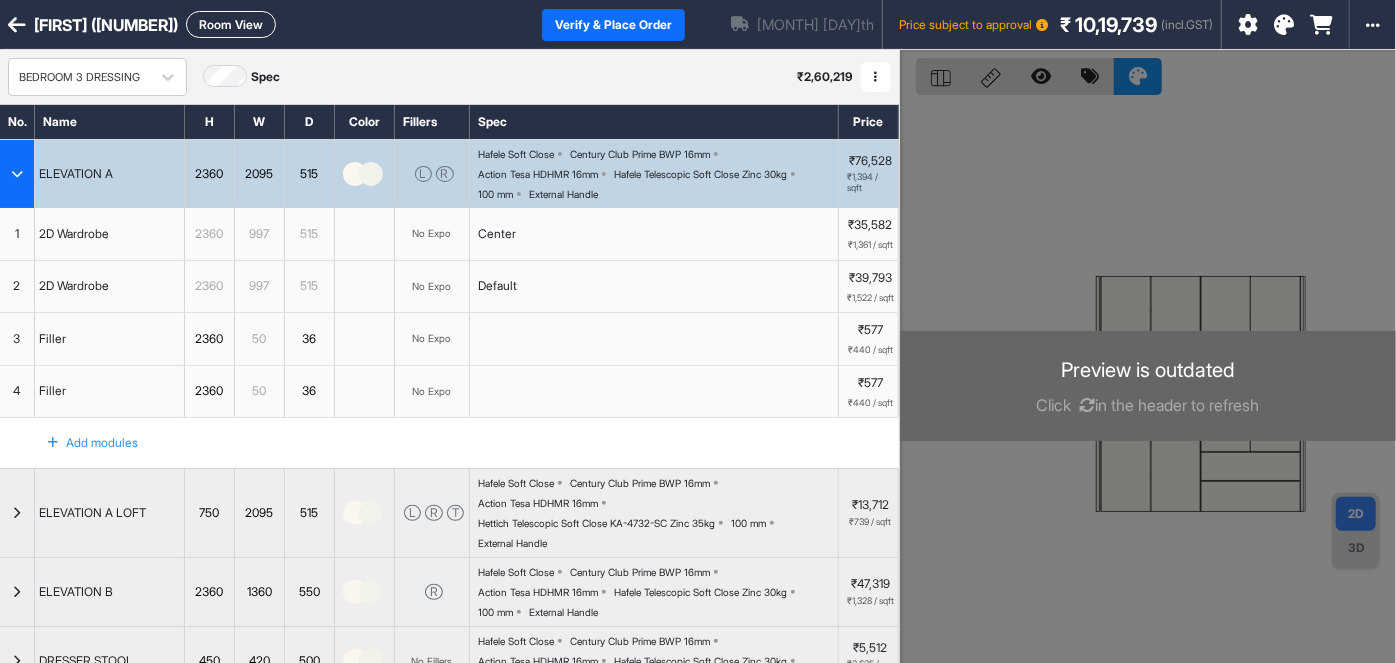 click at bounding box center (1088, 405) 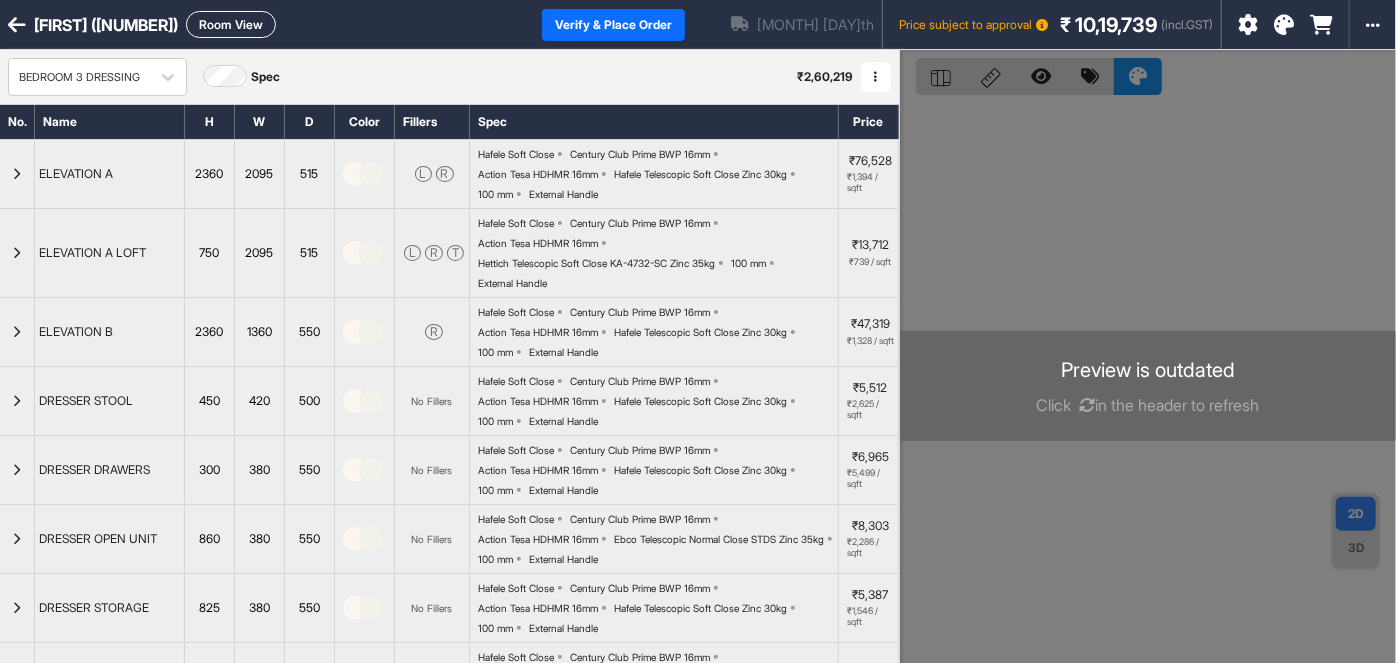 click on "Room View" at bounding box center (231, 24) 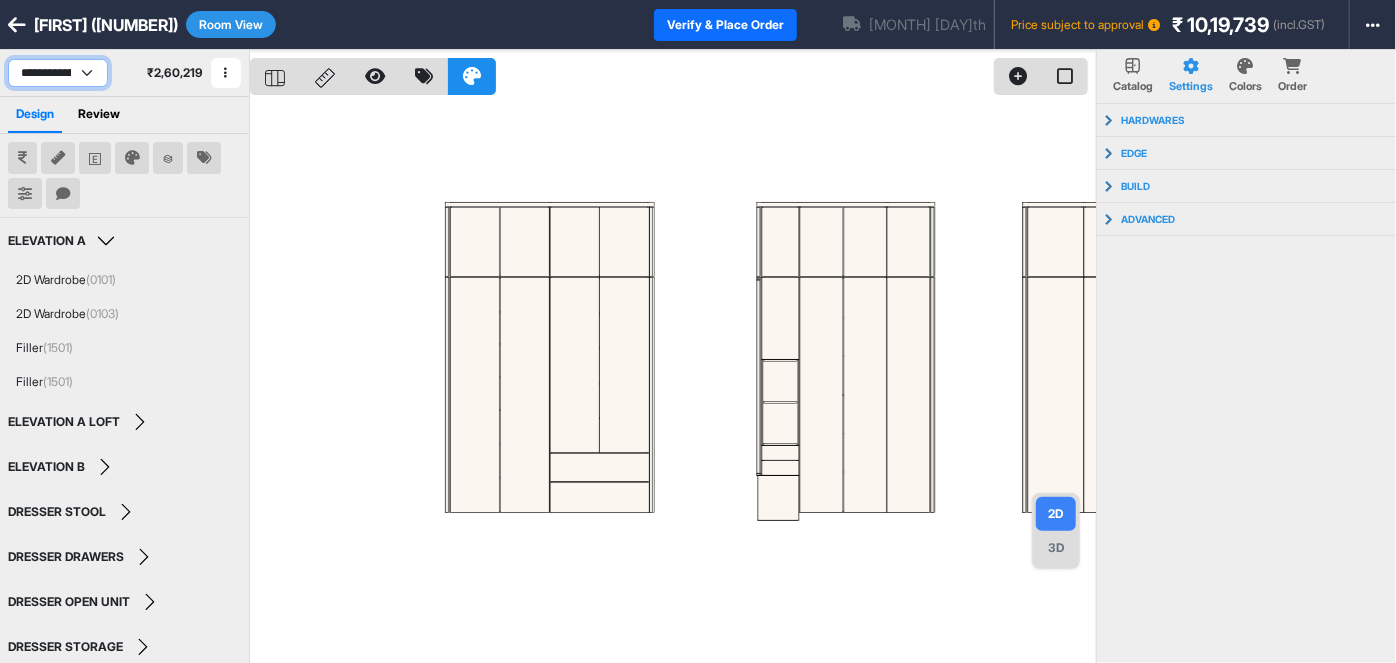 click on "**********" at bounding box center [58, 73] 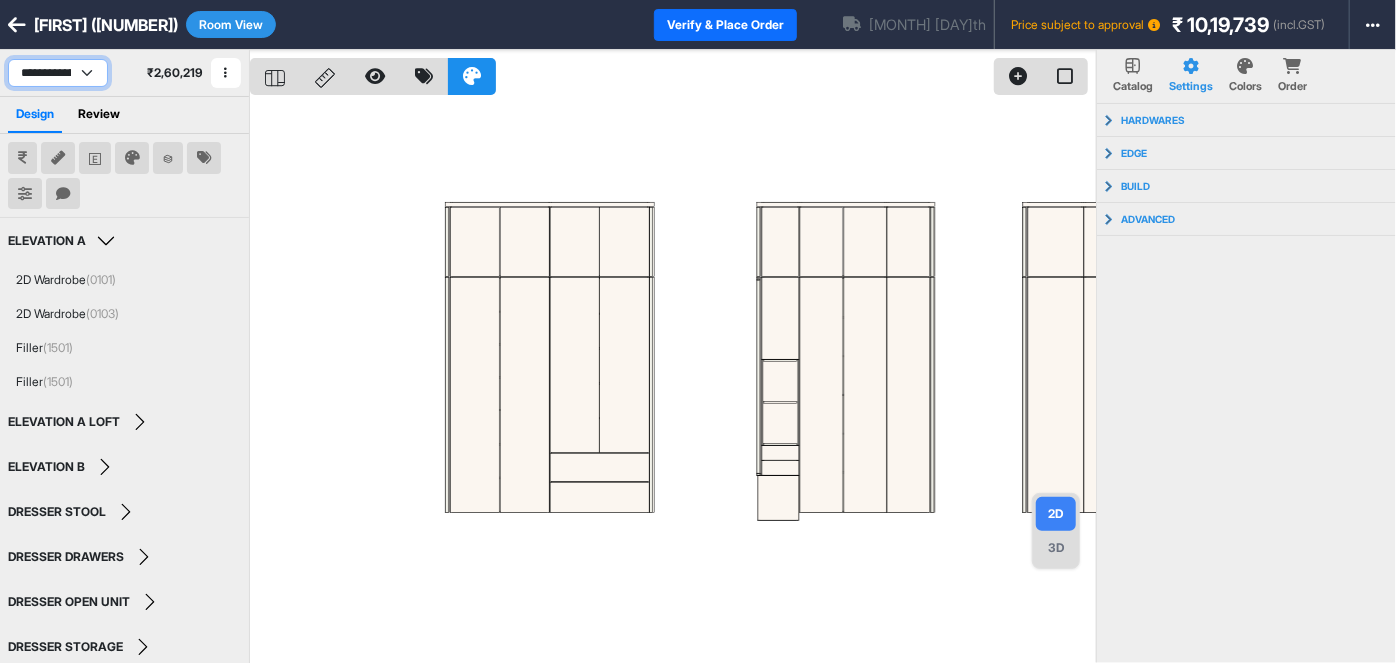 click on "**********" at bounding box center (58, 73) 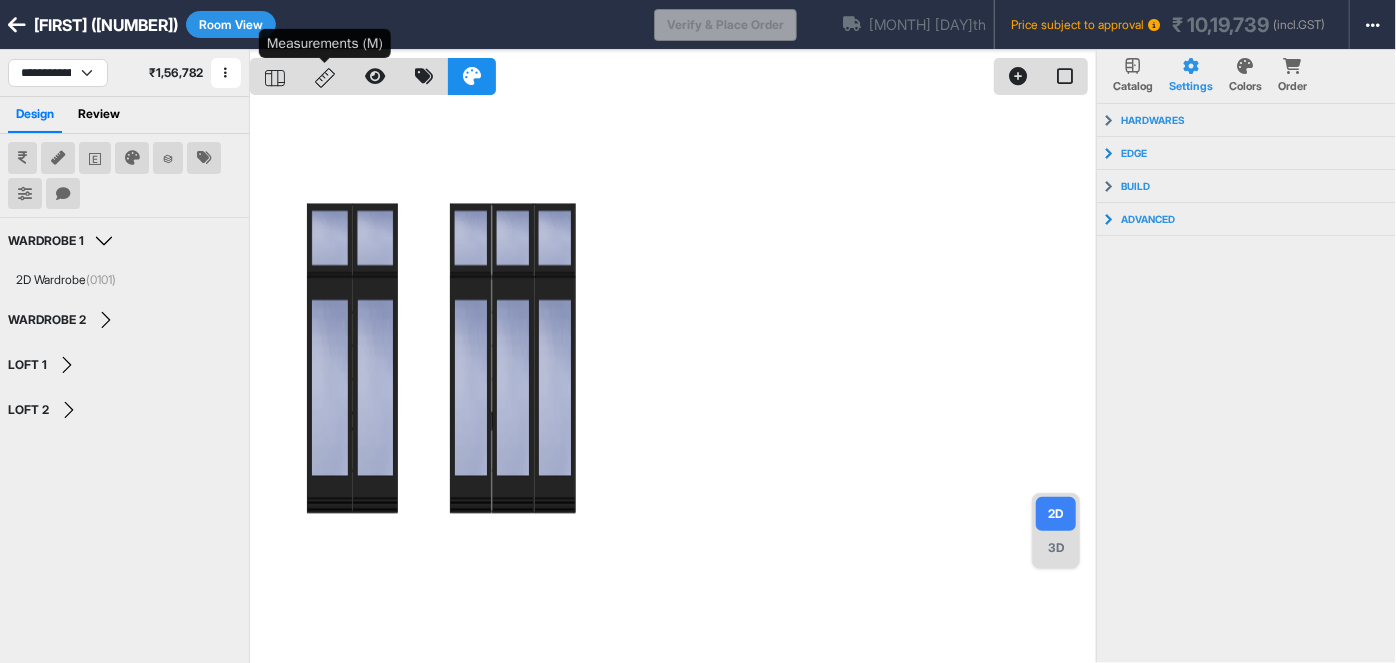 click at bounding box center [325, 78] 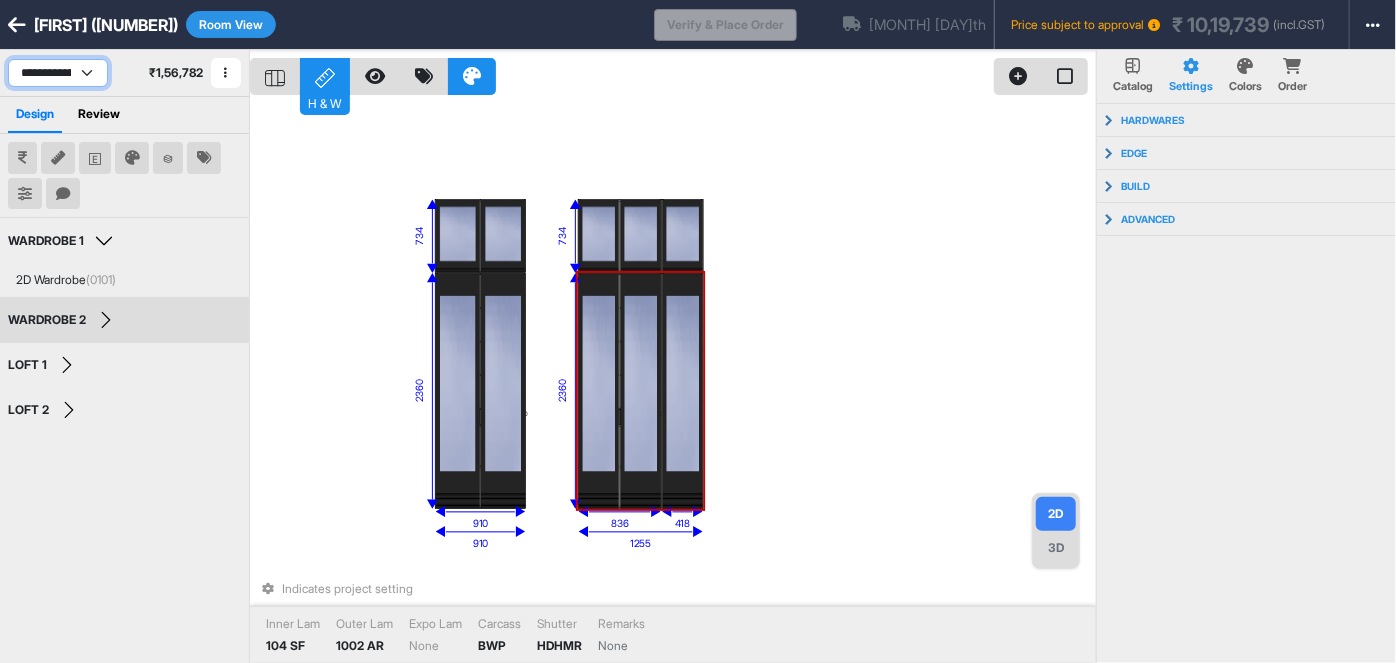 click on "**********" at bounding box center [58, 73] 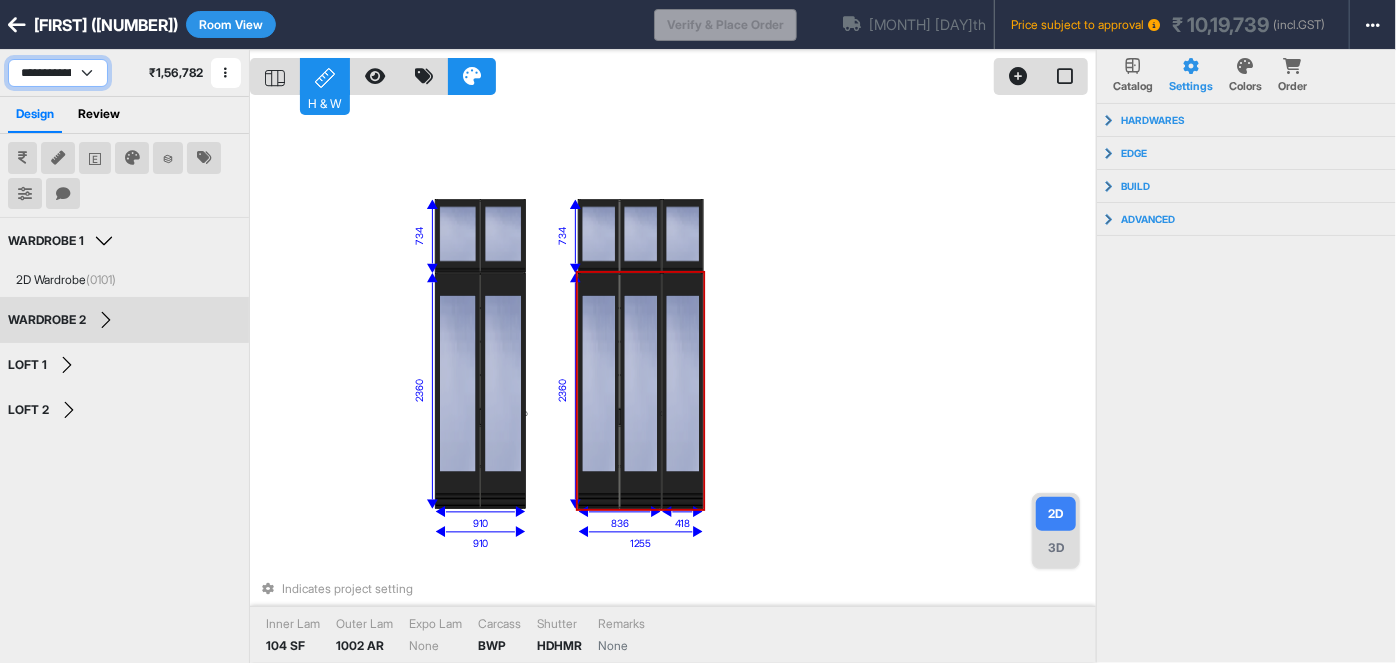 select on "****" 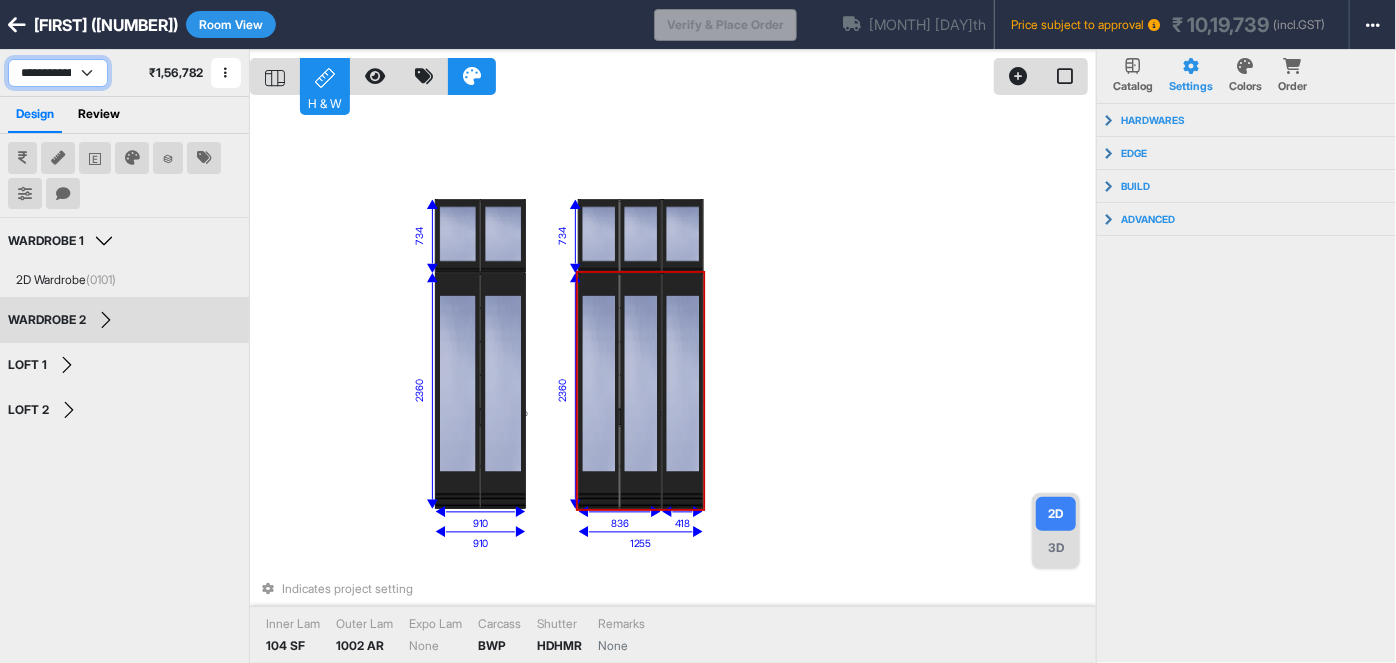 click on "**********" at bounding box center (58, 73) 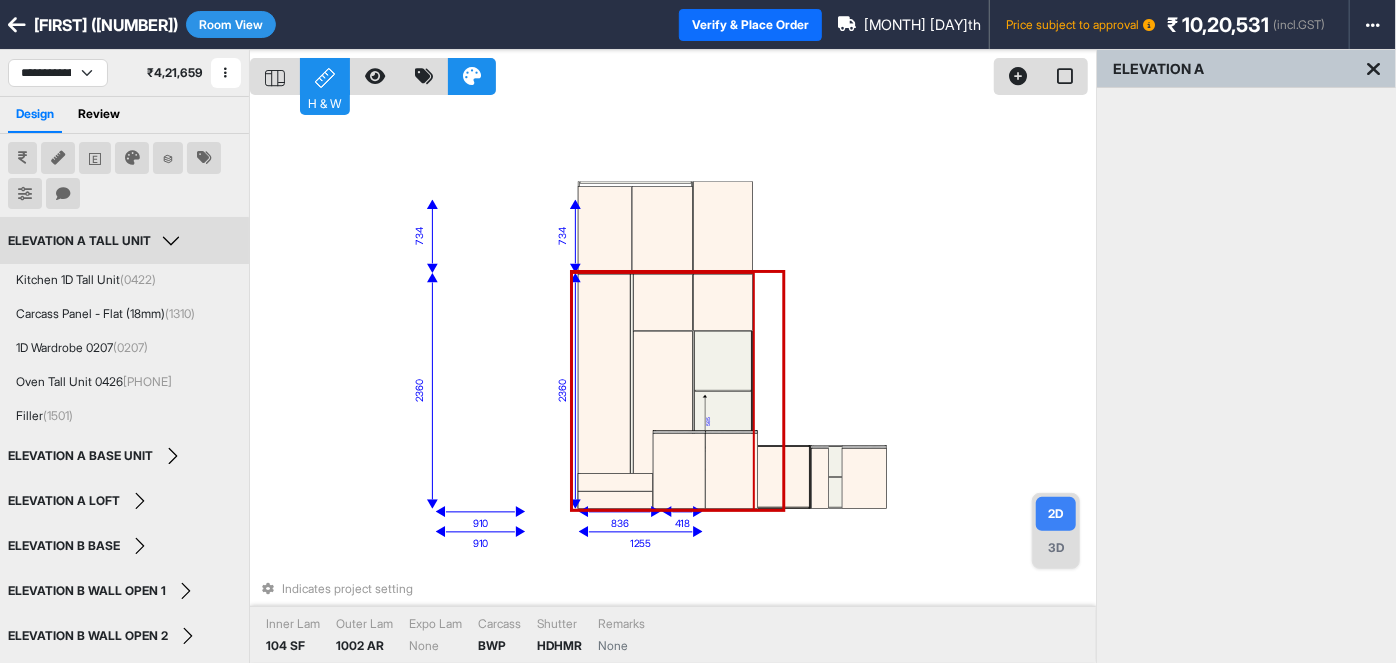 click on "ELEVATION A TALL UNIT" at bounding box center [79, 241] 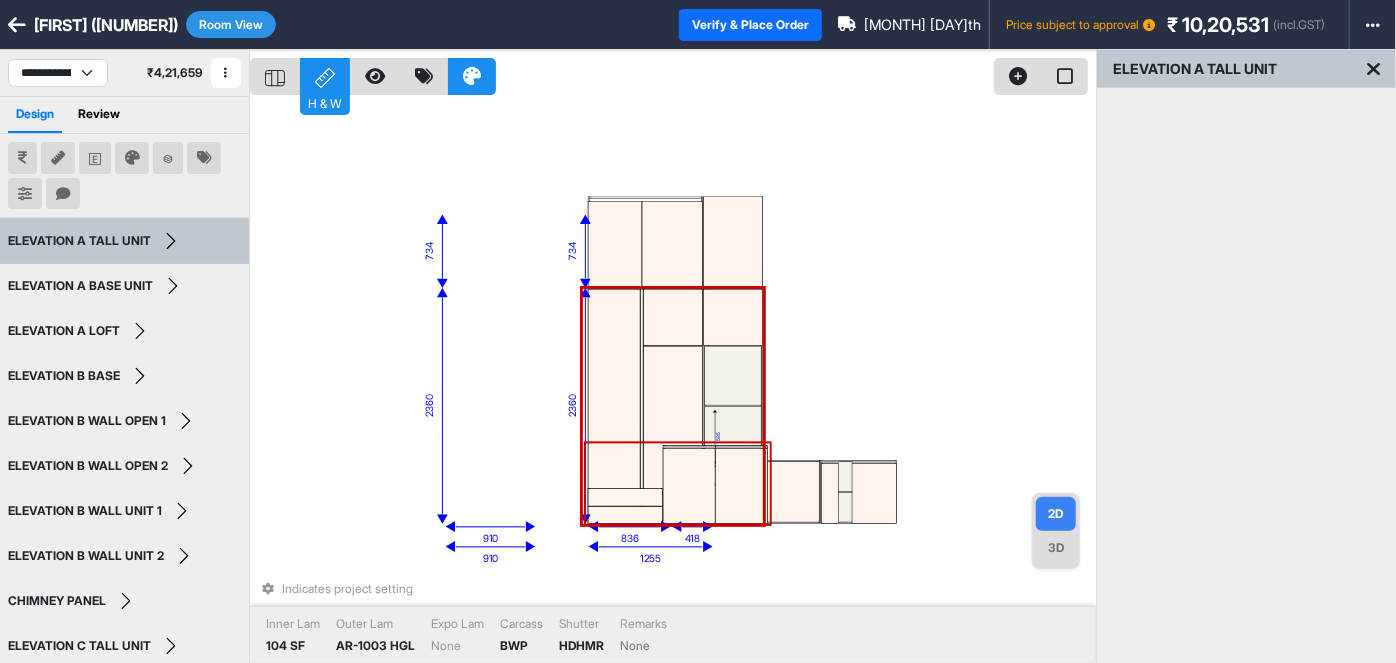 click at bounding box center (689, 486) 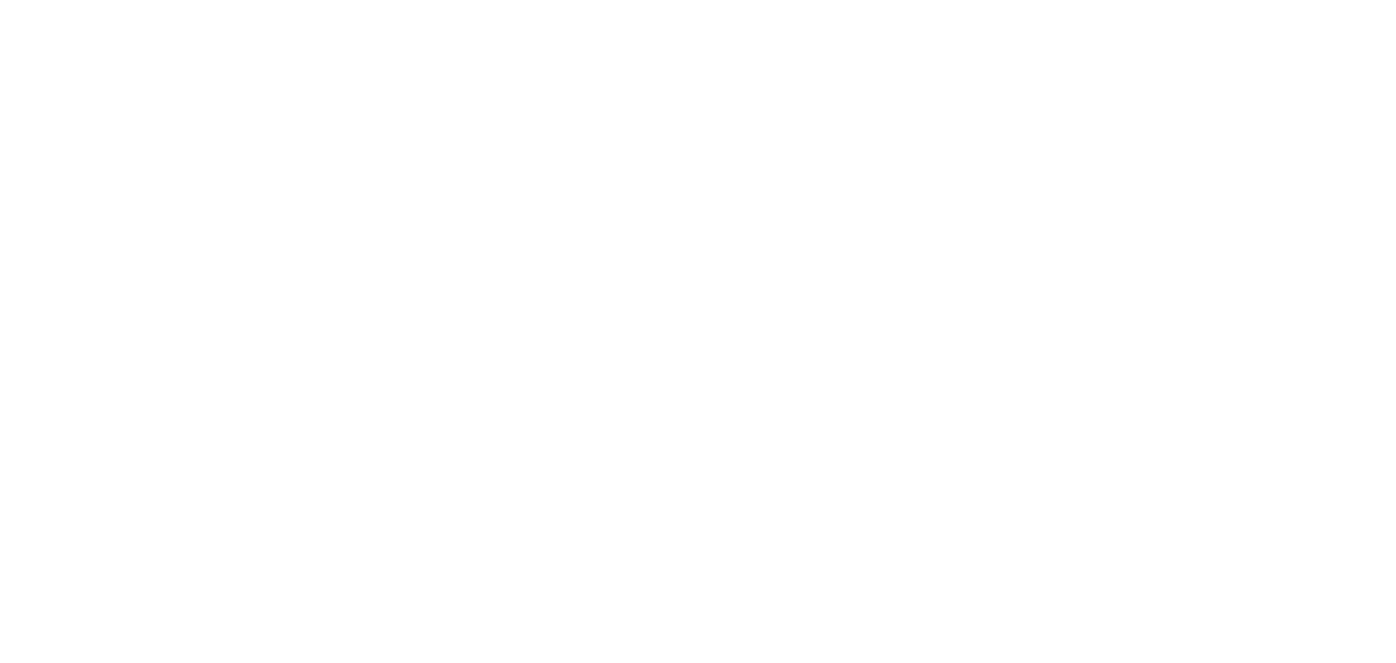 scroll, scrollTop: 0, scrollLeft: 0, axis: both 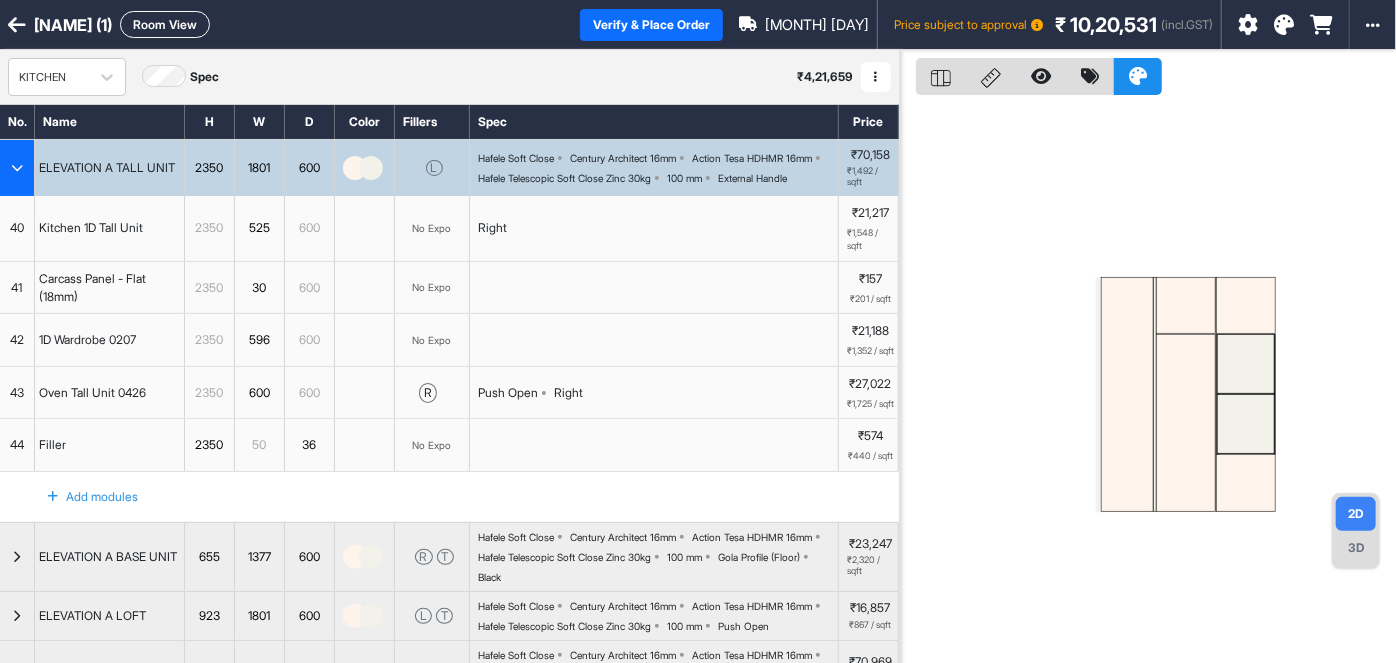 click at bounding box center (17, 168) 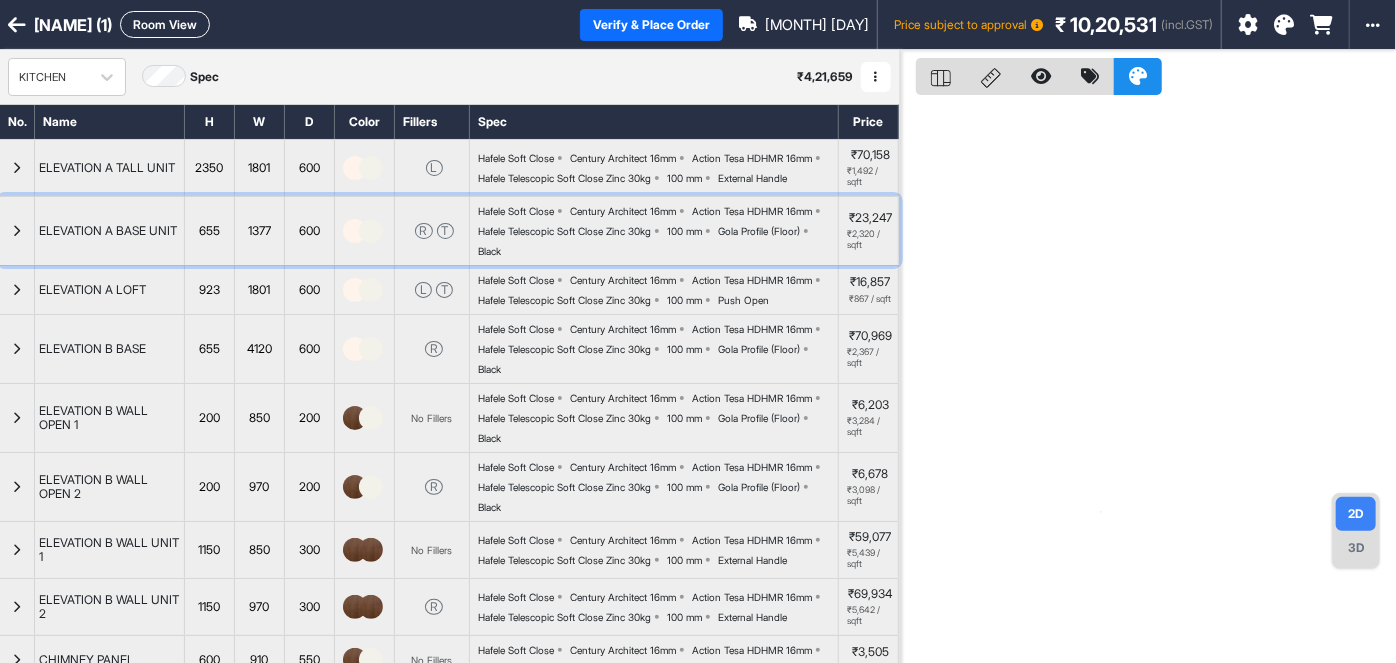 click at bounding box center (17, 168) 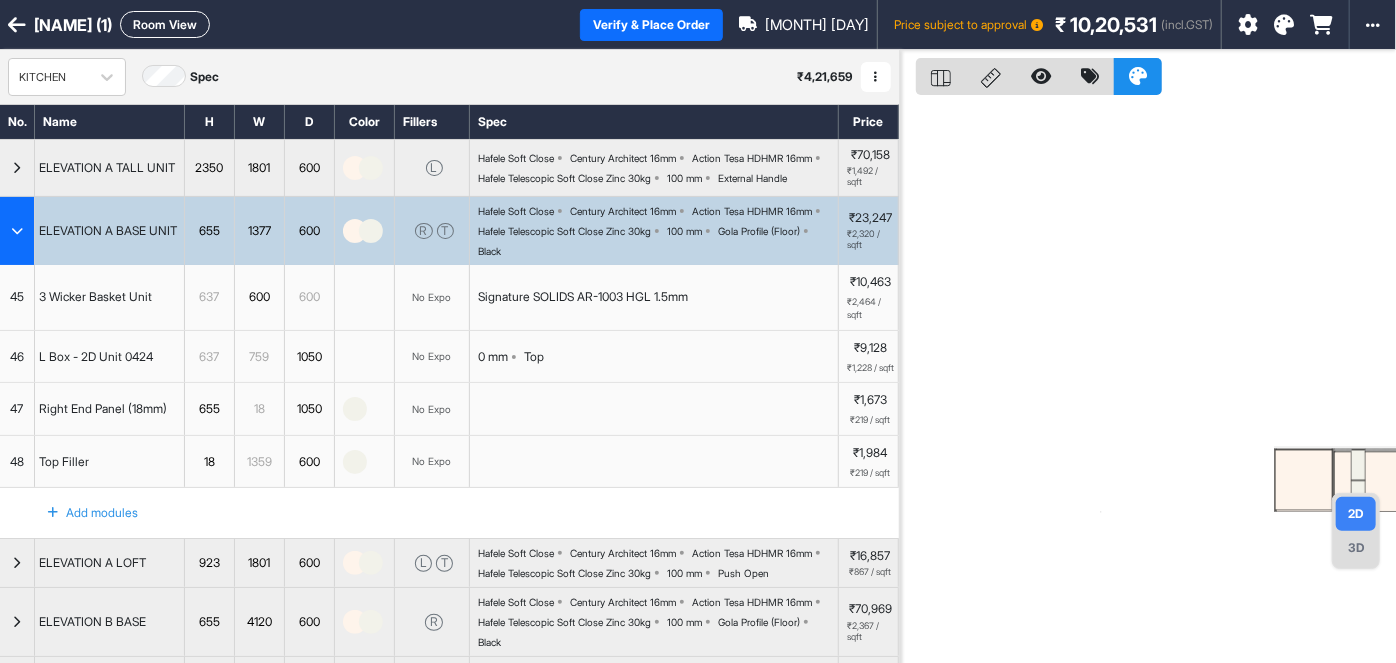 click at bounding box center (17, 231) 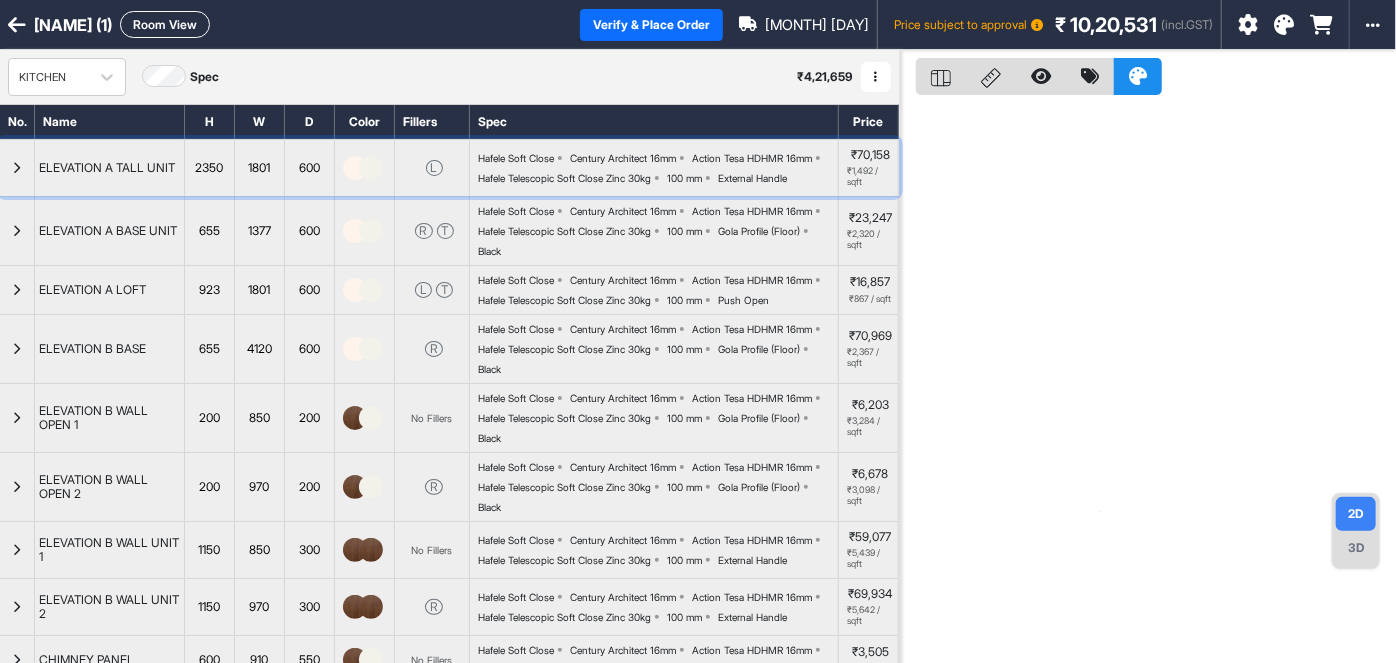 click on "ELEVATION A TALL UNIT" at bounding box center (110, 168) 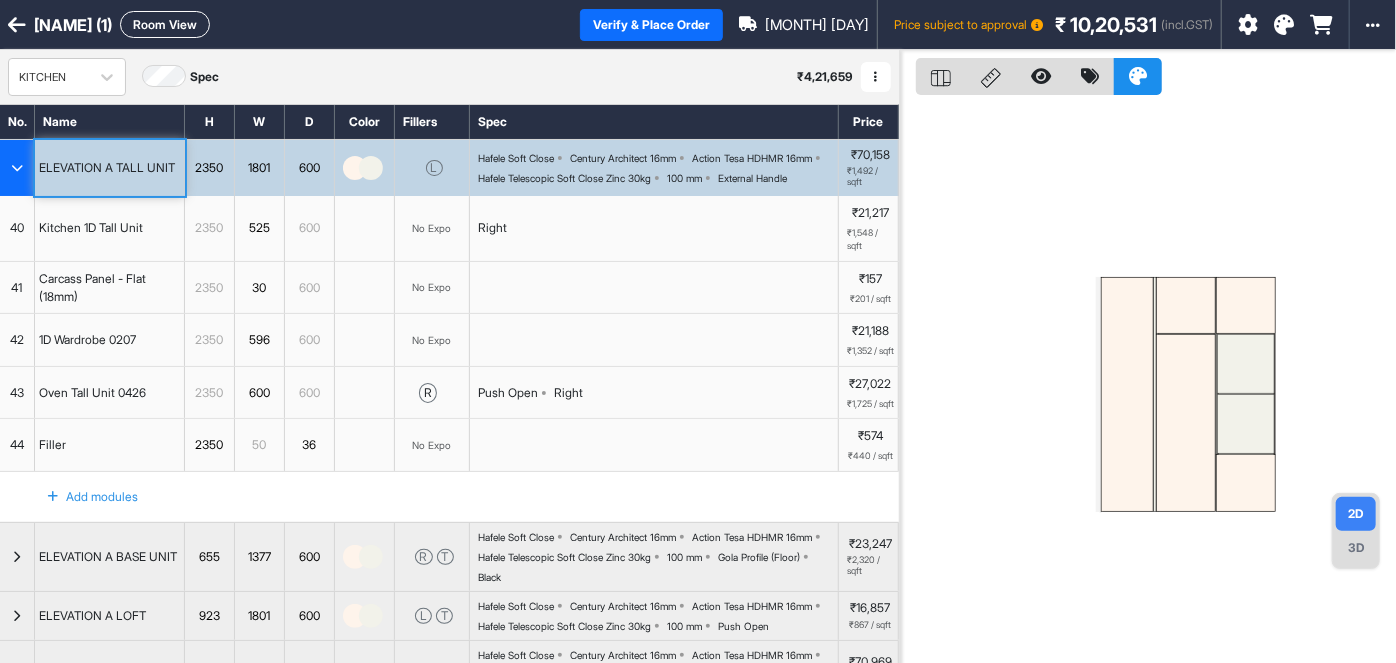 click on "Room View" at bounding box center [165, 24] 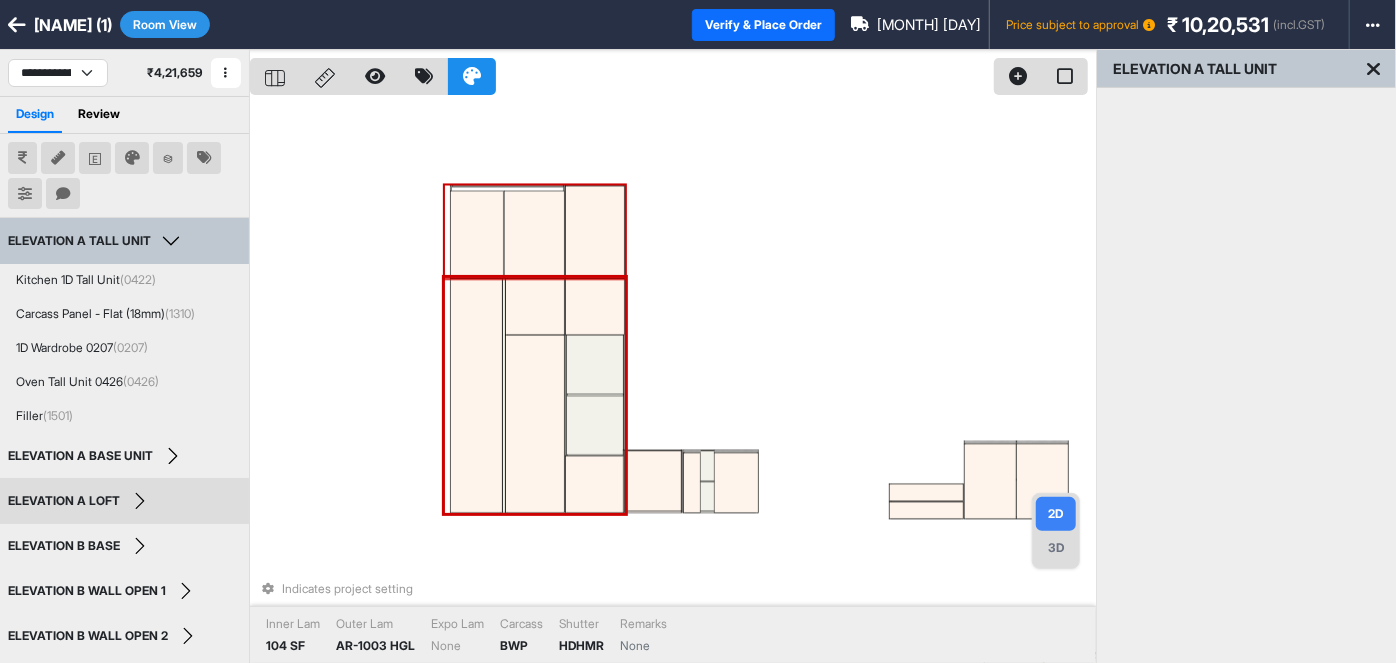 click on "Indicates project setting Inner Lam 104 SF Outer Lam AR-1003 HGL Expo Lam None Carcass BWP Shutter HDHMR Remarks None" at bounding box center [673, 381] 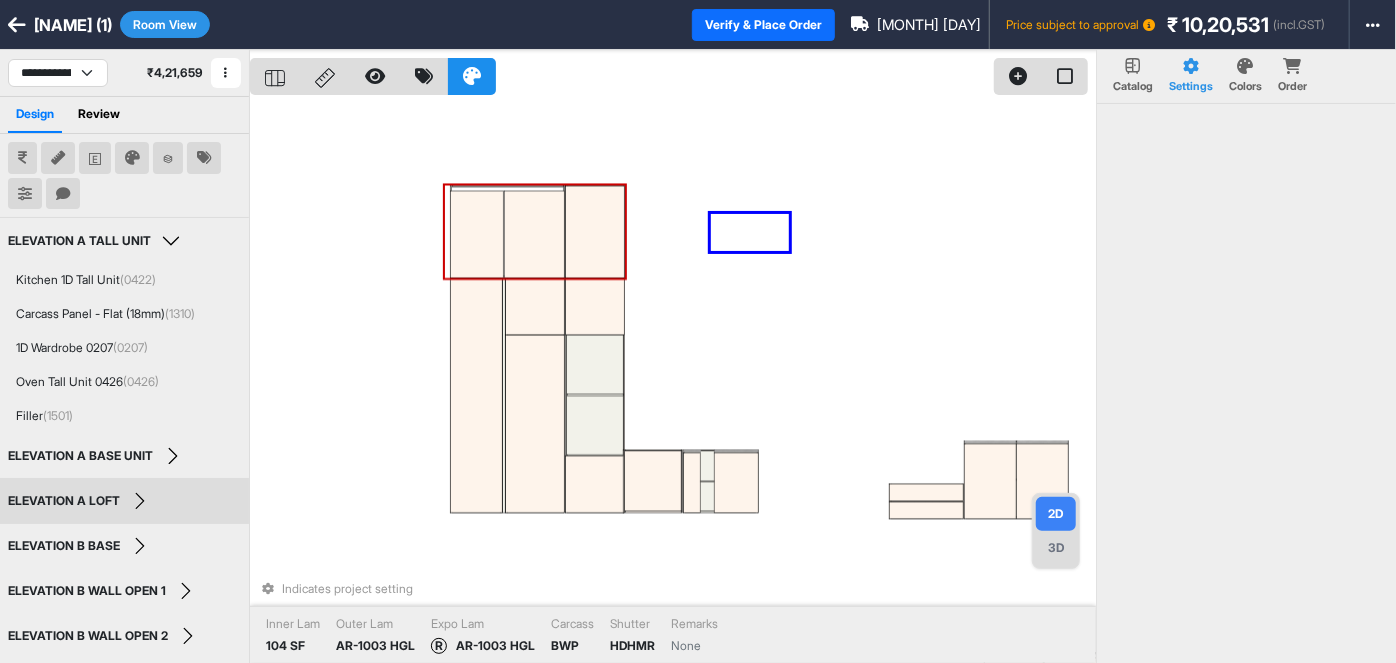 click on "Indicates project setting Inner Lam 104 SF Outer Lam AR-1003 HGL Expo Lam R AR-1003 HGL Carcass BWP Shutter HDHMR Remarks None" at bounding box center (673, 381) 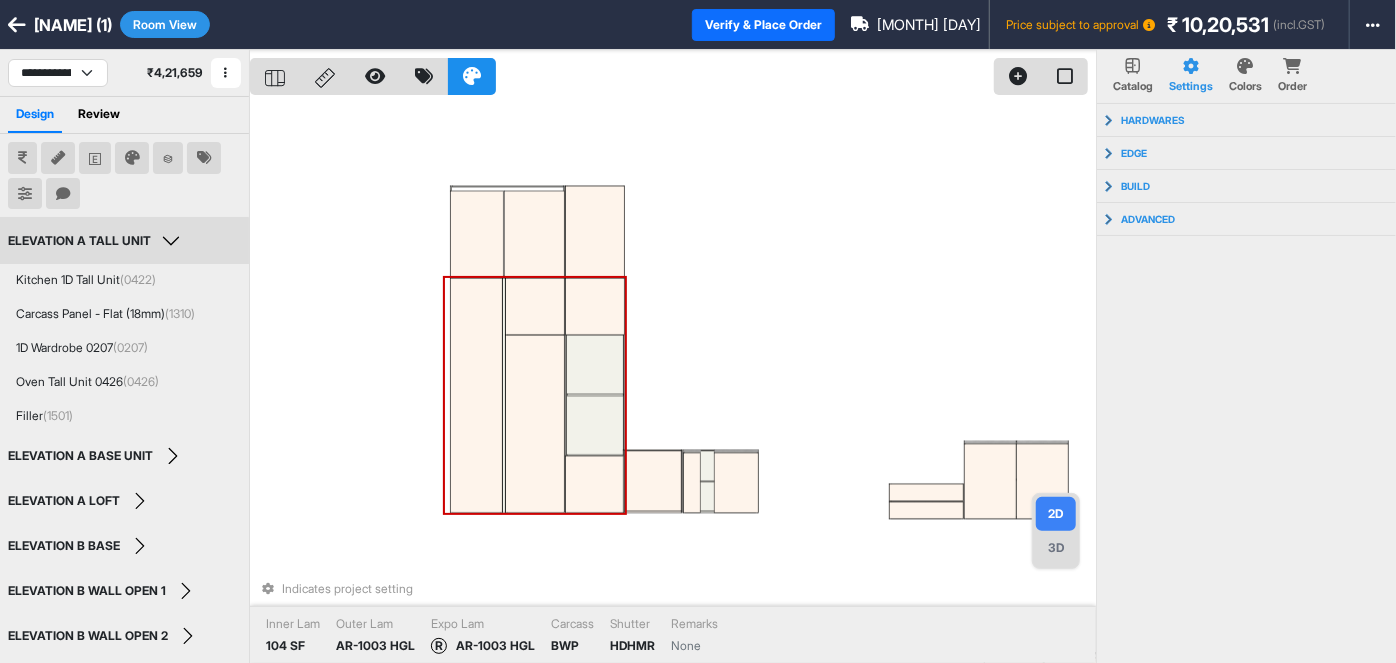 click on "ELEVATION A TALL UNIT" at bounding box center [97, 241] 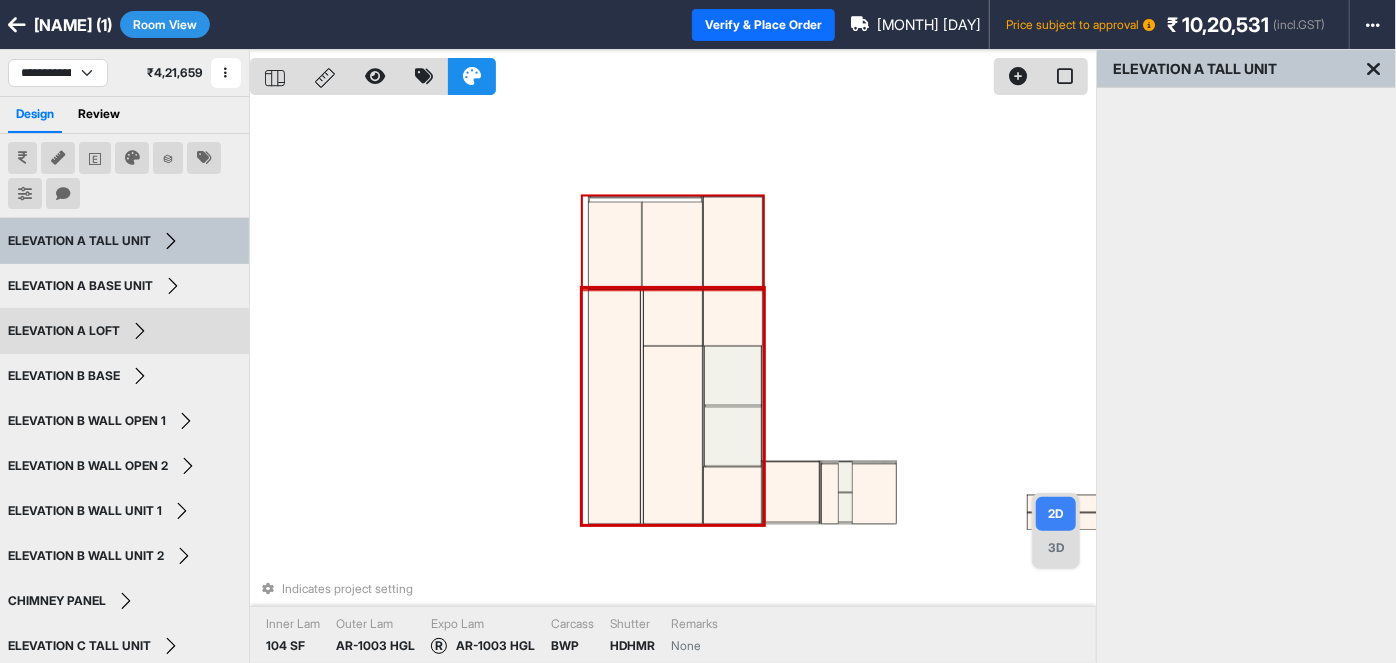 click on "Indicates project setting Inner Lam 104 SF Outer Lam AR-1003 HGL Expo Lam R AR-1003 HGL Carcass BWP Shutter HDHMR Remarks None" at bounding box center (673, 381) 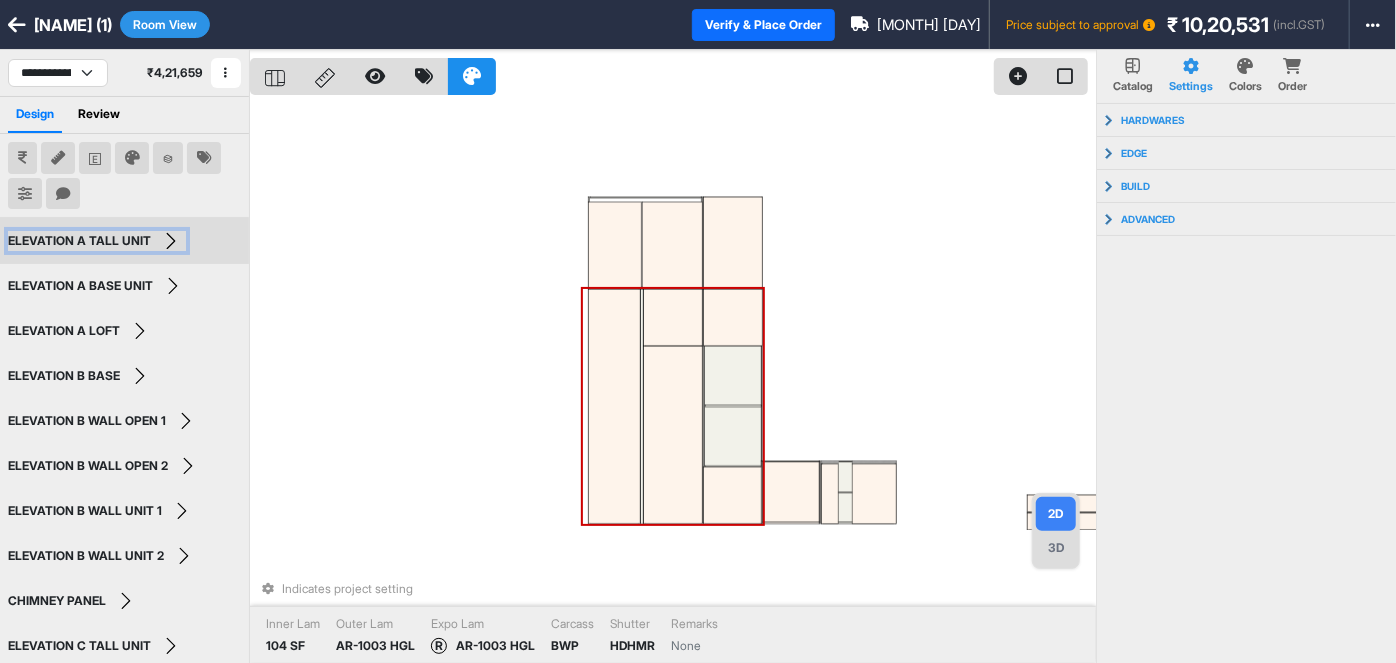 click on "ELEVATION A TALL UNIT" at bounding box center (97, 241) 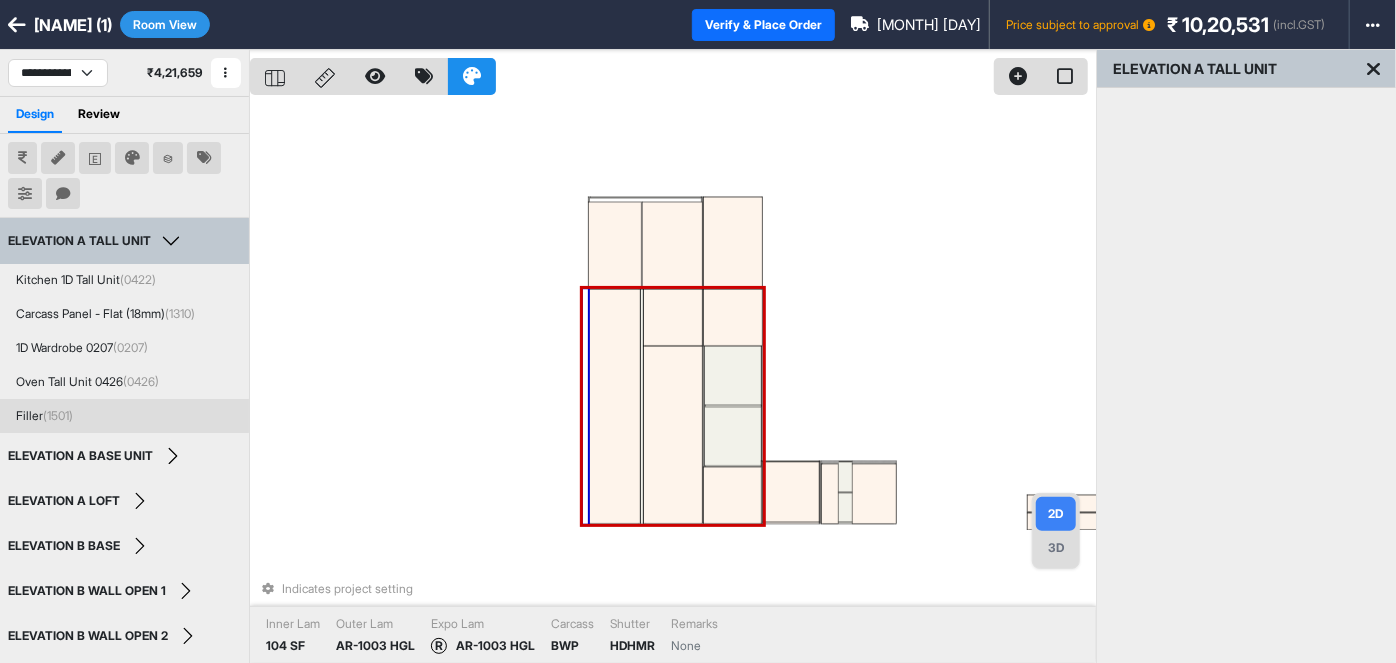 click on "(1501)" at bounding box center [58, 415] 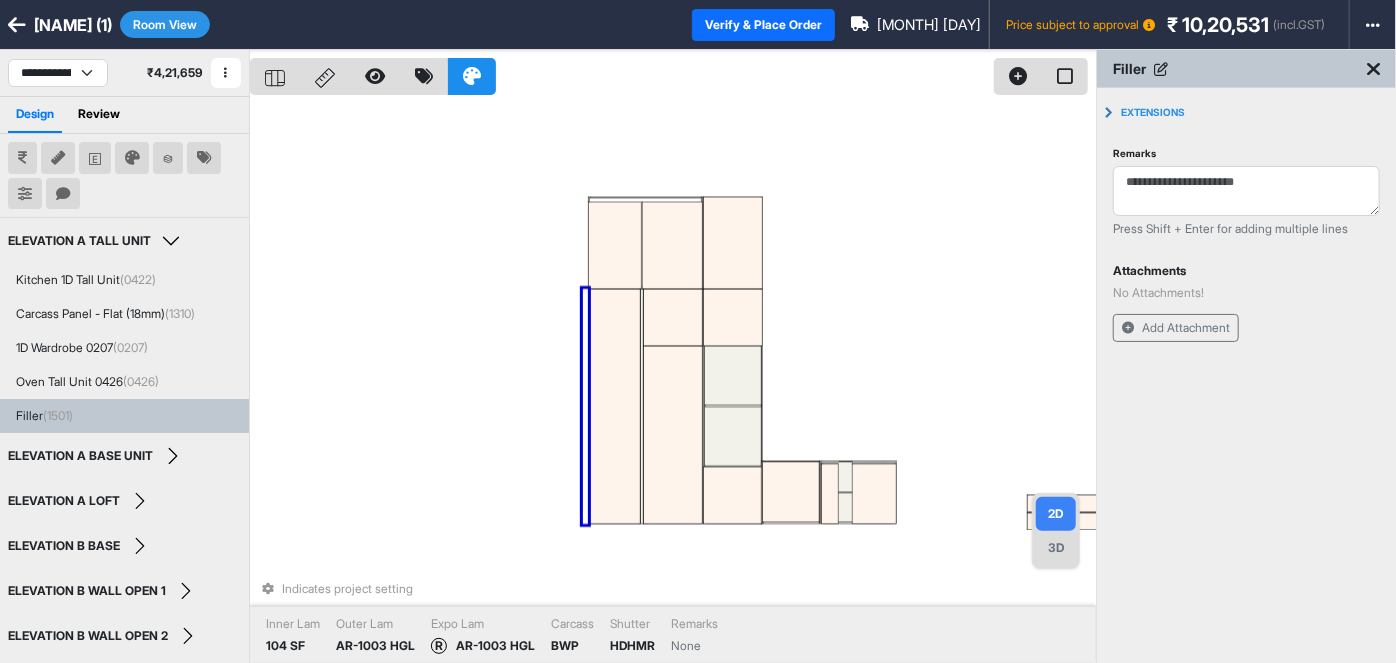 click on "Indicates project setting Inner Lam 104 SF Outer Lam AR-1003 HGL Expo Lam R AR-1003 HGL Carcass BWP Shutter HDHMR Remarks None" at bounding box center [673, 381] 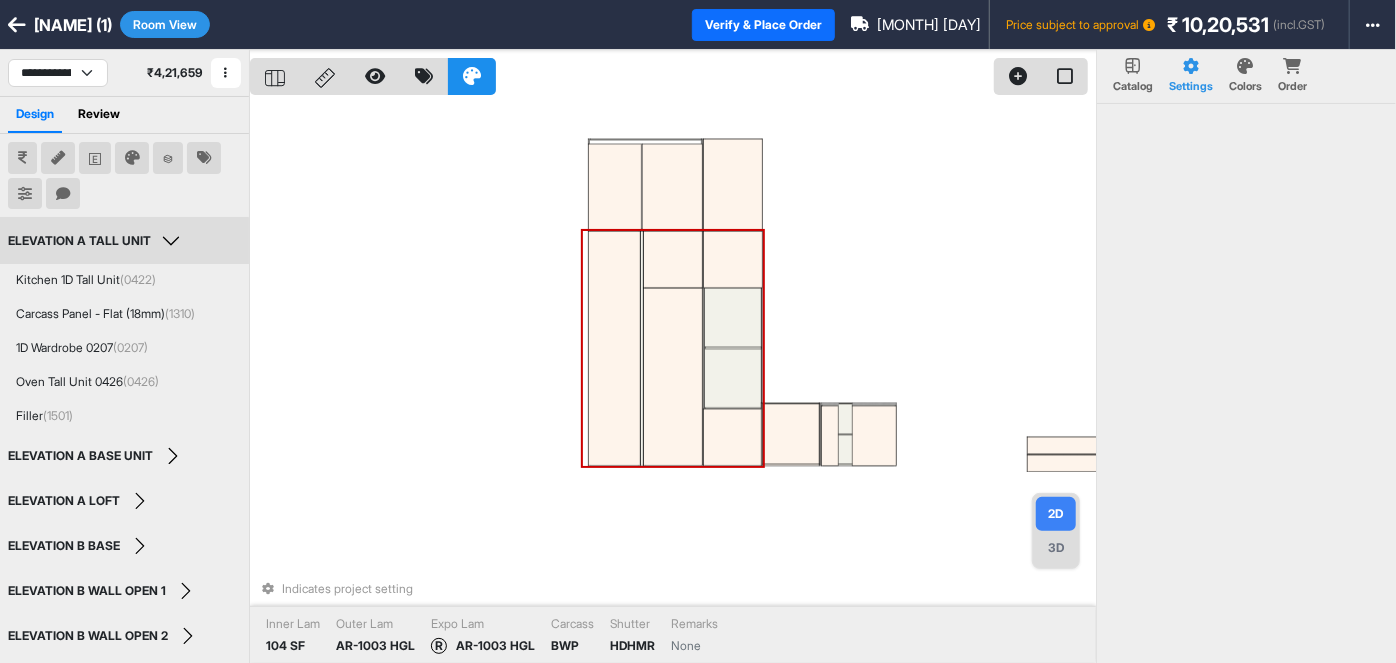 click on "ELEVATION A TALL UNIT" at bounding box center [97, 241] 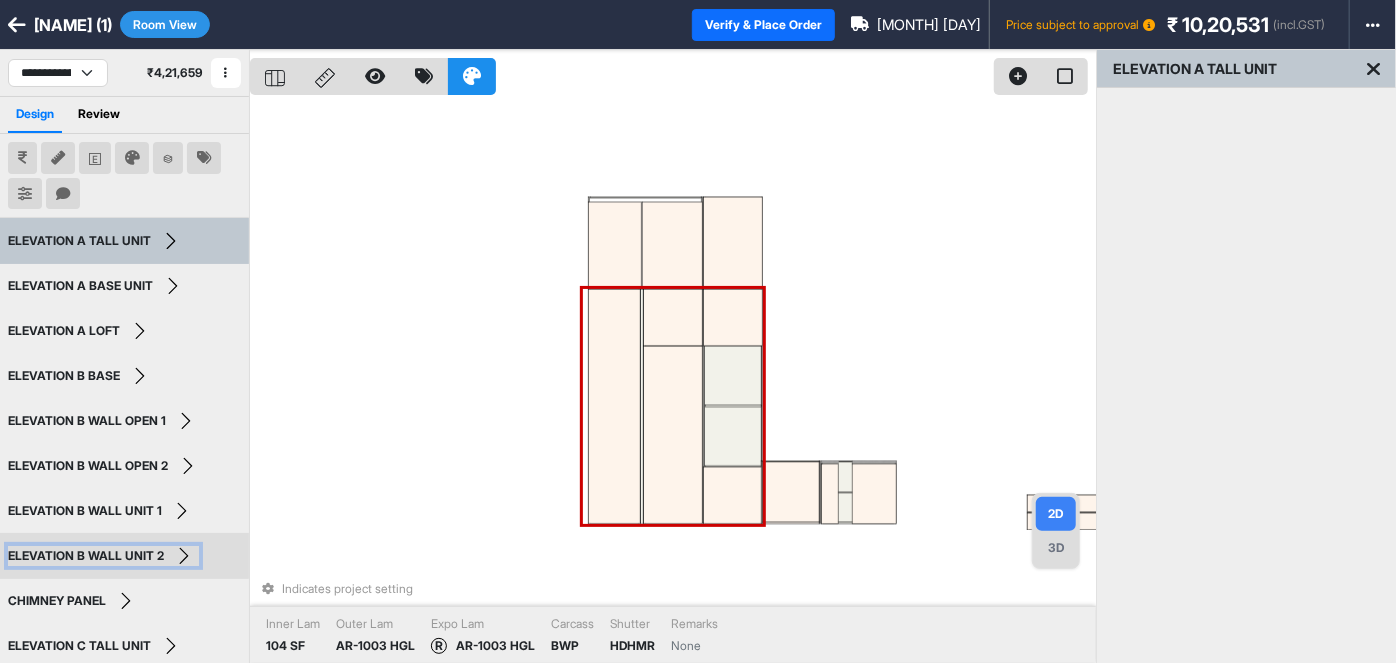 click on "ELEVATION B WALL UNIT 2" at bounding box center (86, 556) 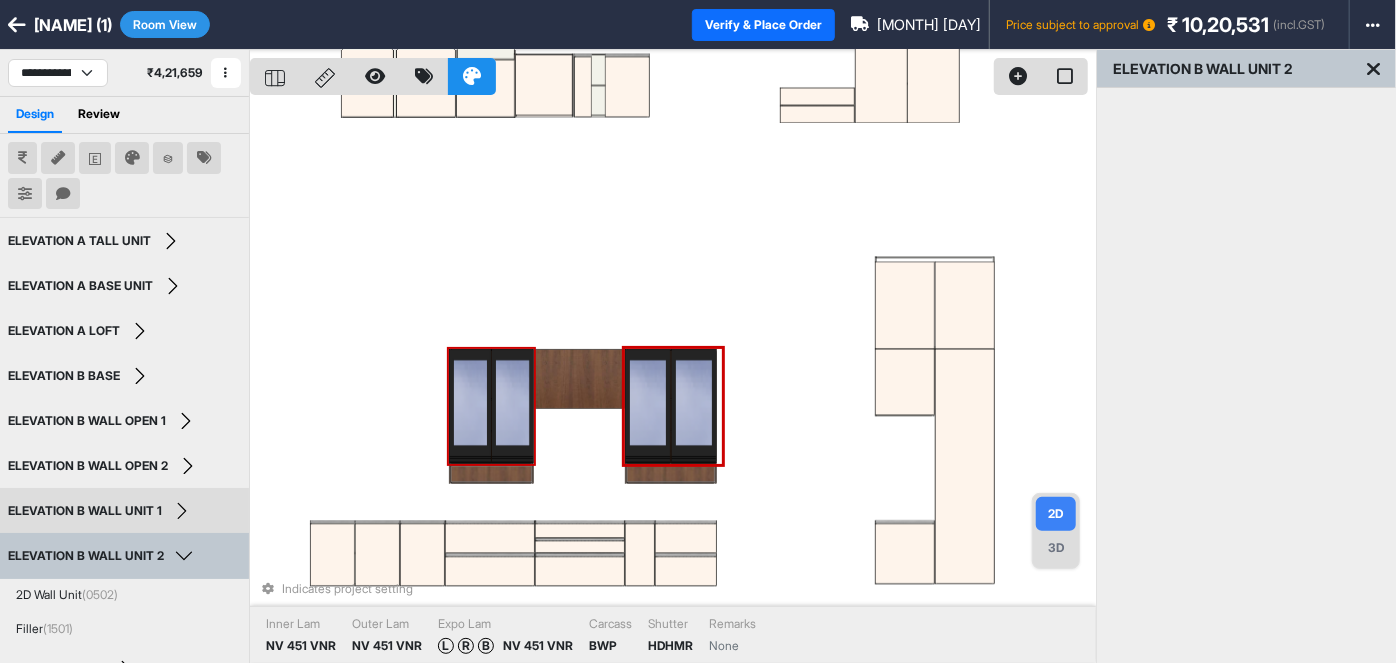 click on "Indicates project setting Inner Lam NV 451 VNR Outer Lam NV 451 VNR Expo Lam L R B NV 451 VNR Carcass BWP Shutter HDHMR Remarks None" at bounding box center [673, 381] 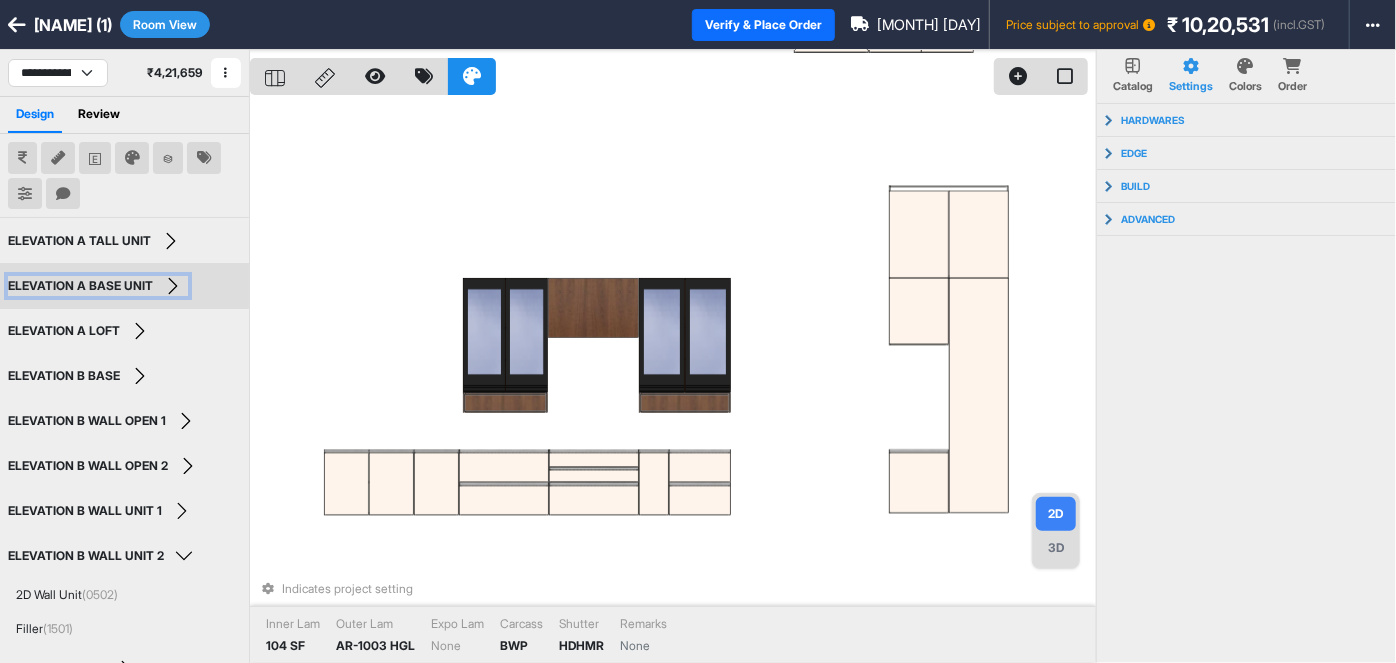 click on "ELEVATION A BASE UNIT" at bounding box center (80, 286) 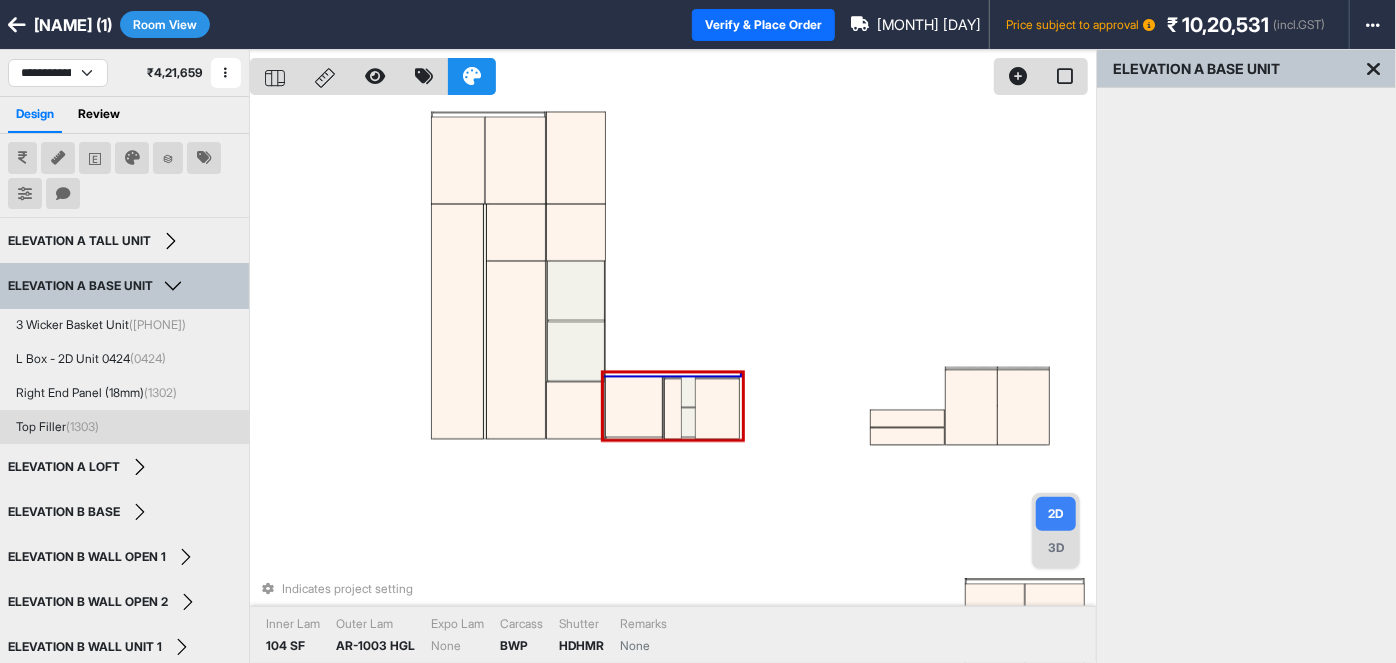 click on "(1303)" at bounding box center [82, 426] 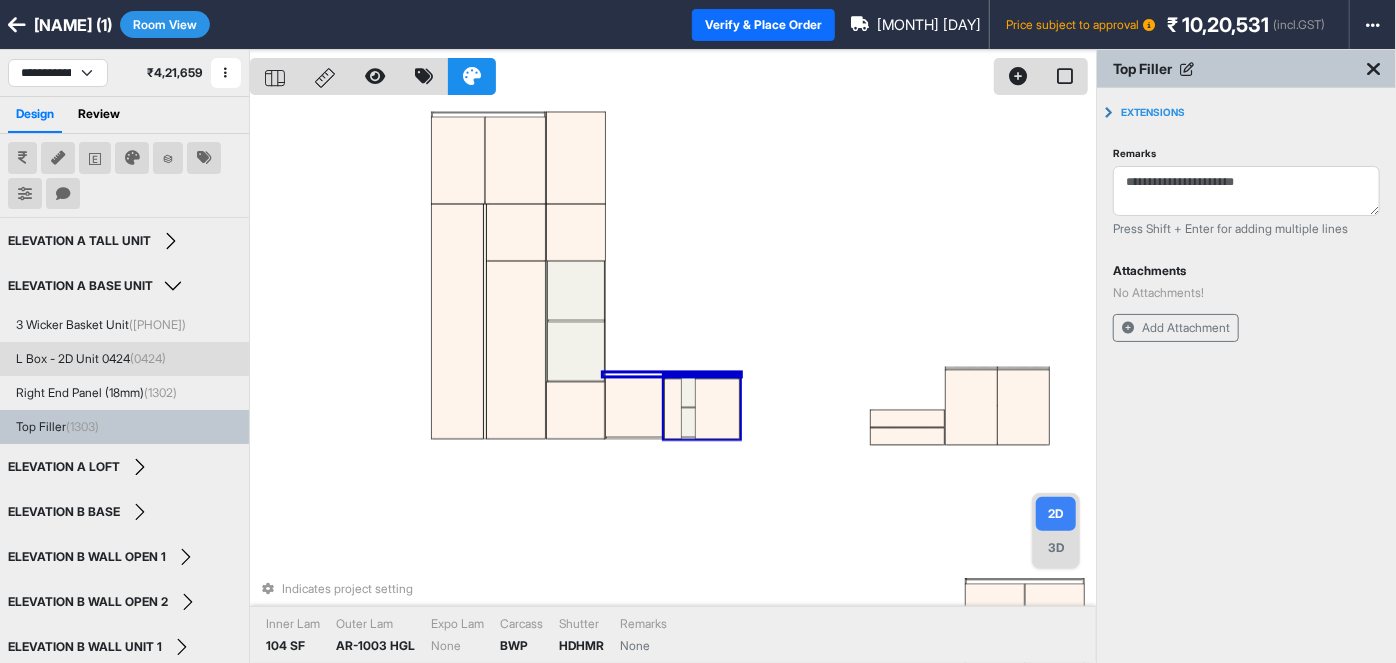 click on "Indicates project setting Inner Lam 104 SF Outer Lam AR-1003 HGL Expo Lam None Carcass BWP Shutter HDHMR Remarks None" at bounding box center [673, 381] 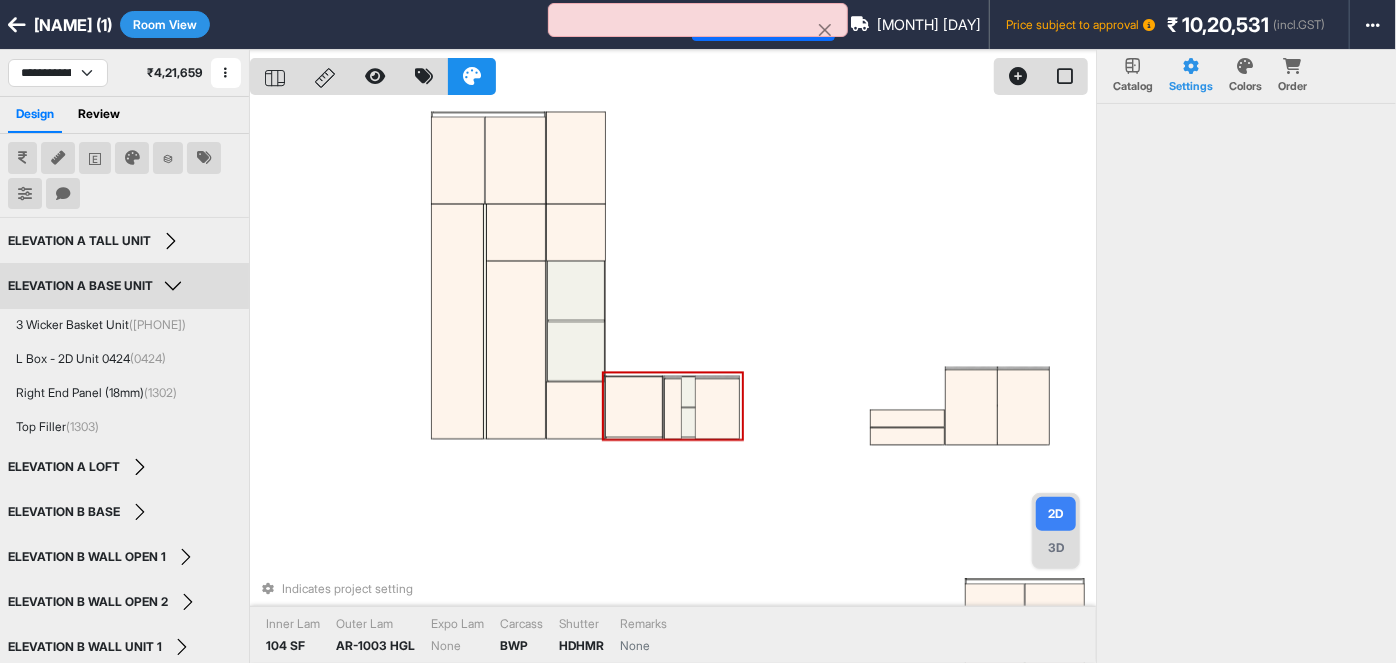 click on "ELEVATION A BASE UNIT" at bounding box center [80, 286] 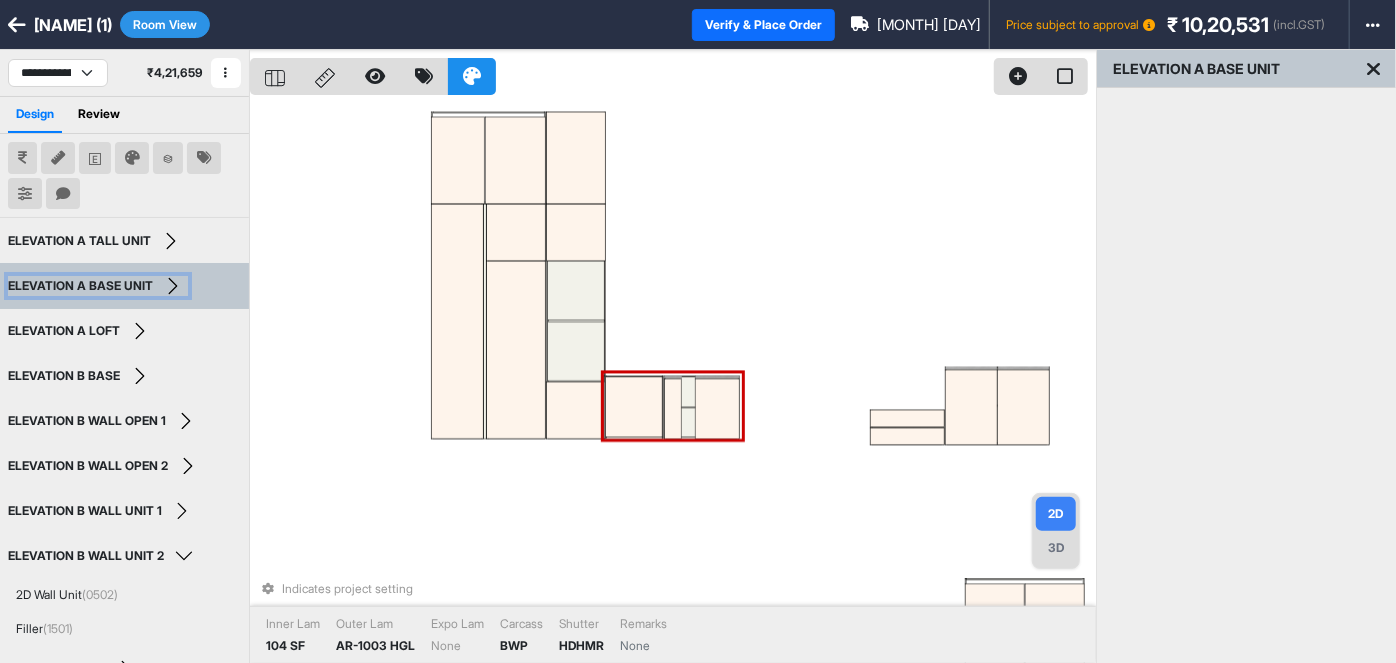 click on "ELEVATION A BASE UNIT" at bounding box center (98, 286) 